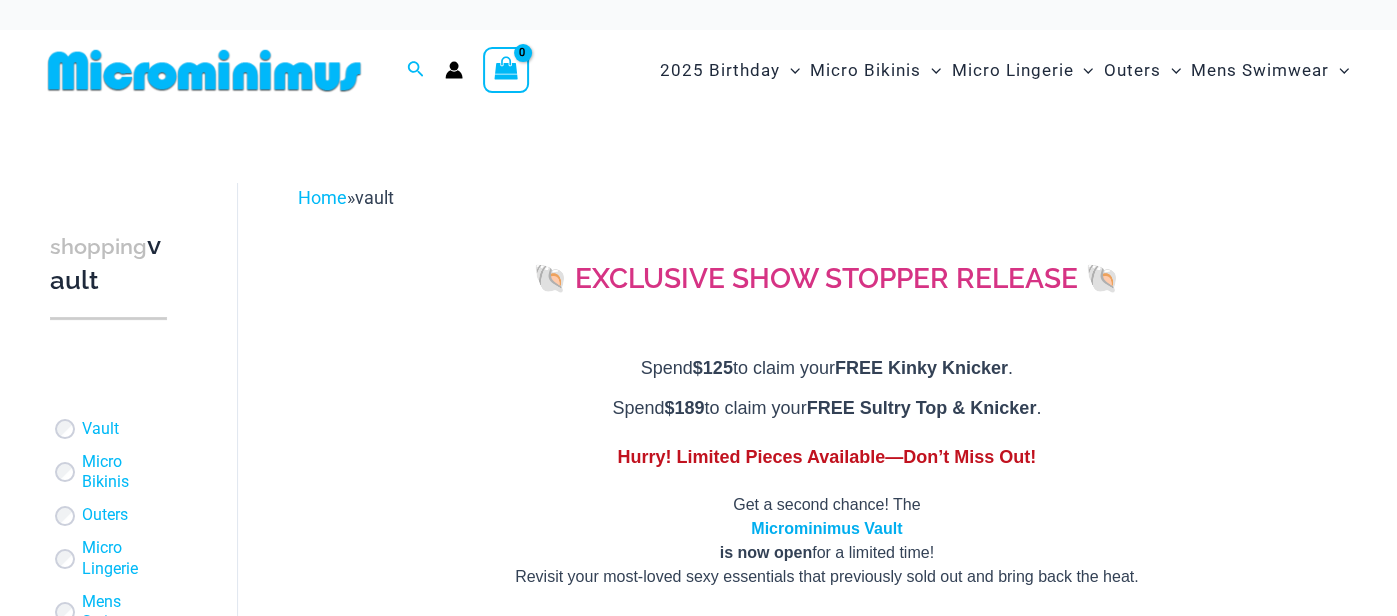 scroll, scrollTop: 249, scrollLeft: 0, axis: vertical 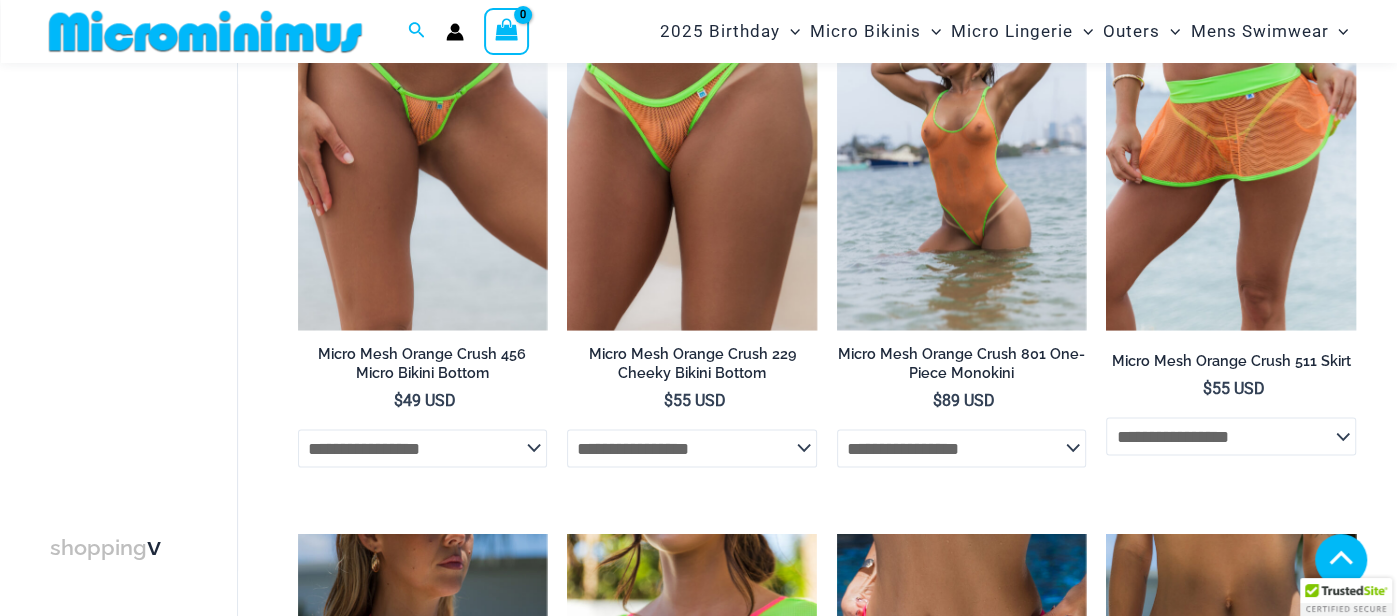 click on "**********" 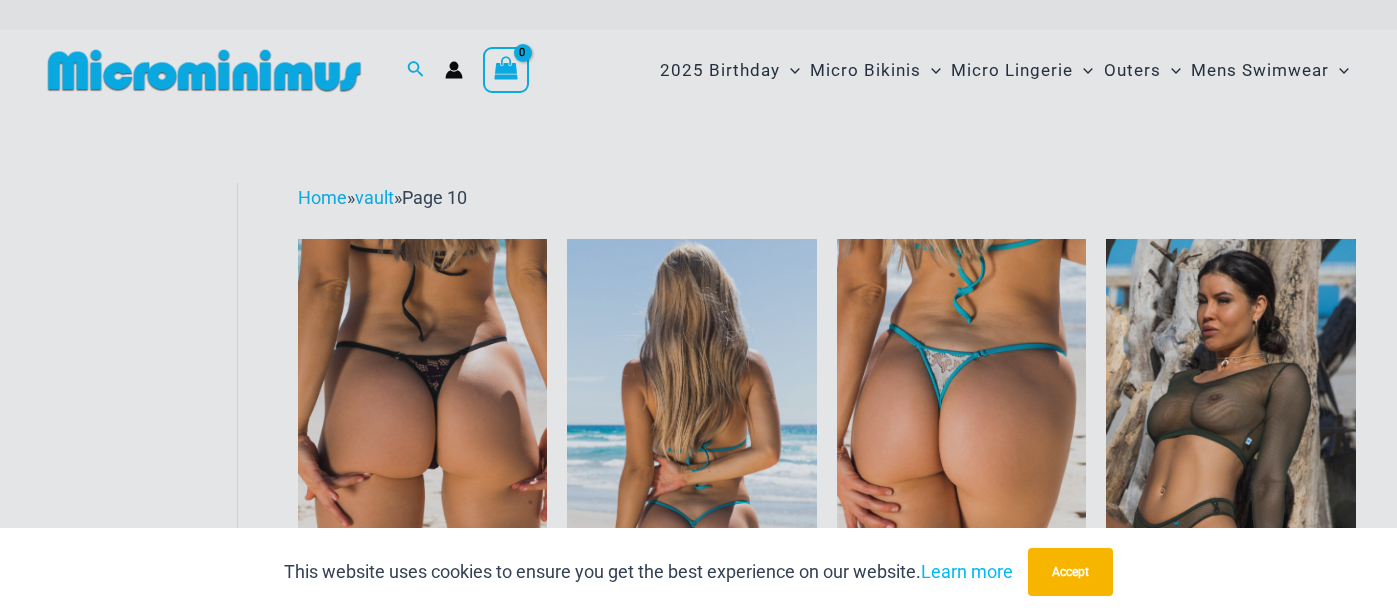 scroll, scrollTop: 0, scrollLeft: 0, axis: both 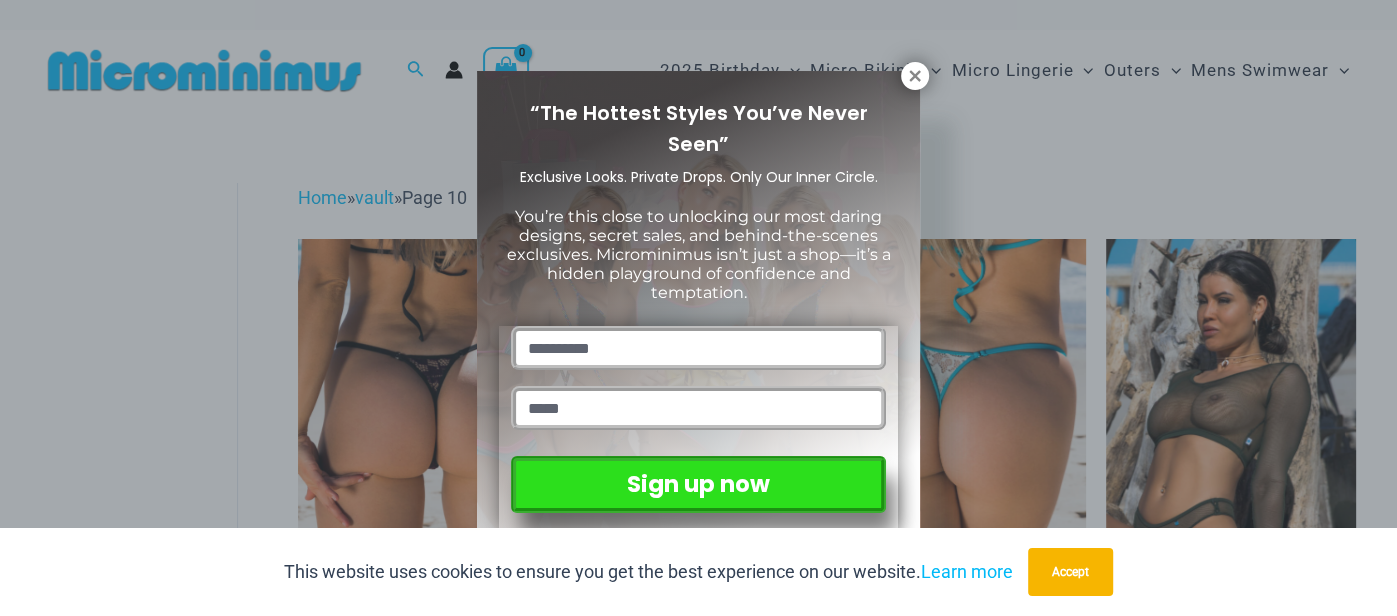 click 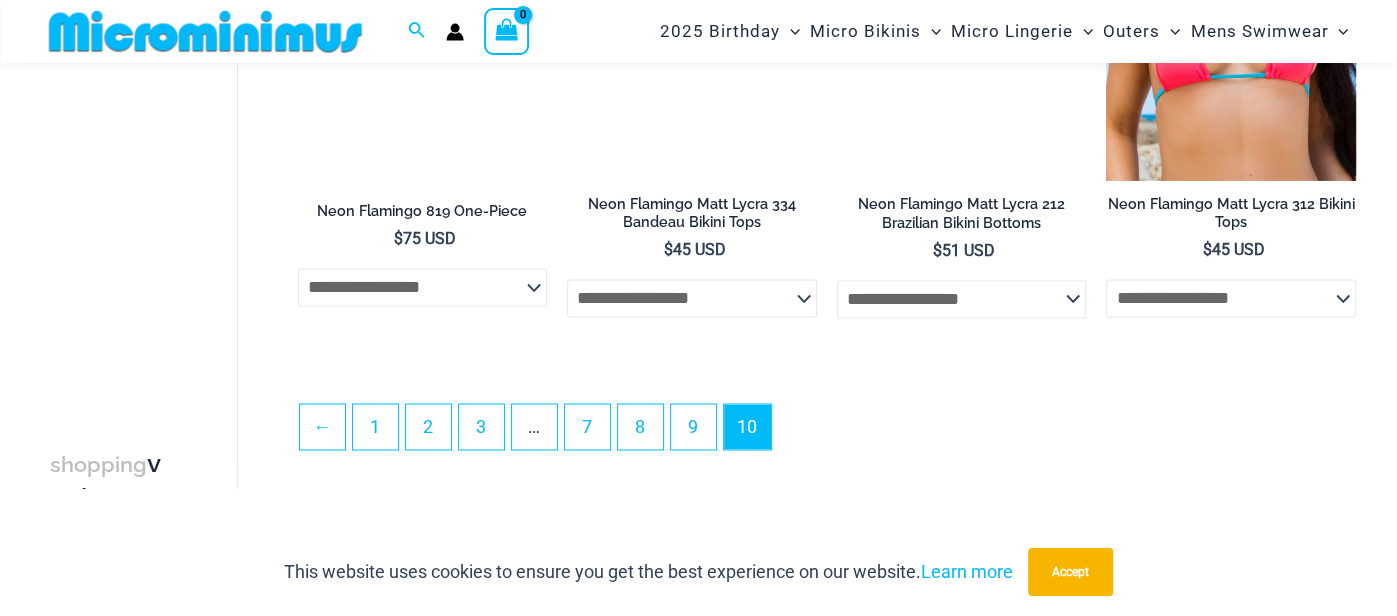 scroll, scrollTop: 2197, scrollLeft: 0, axis: vertical 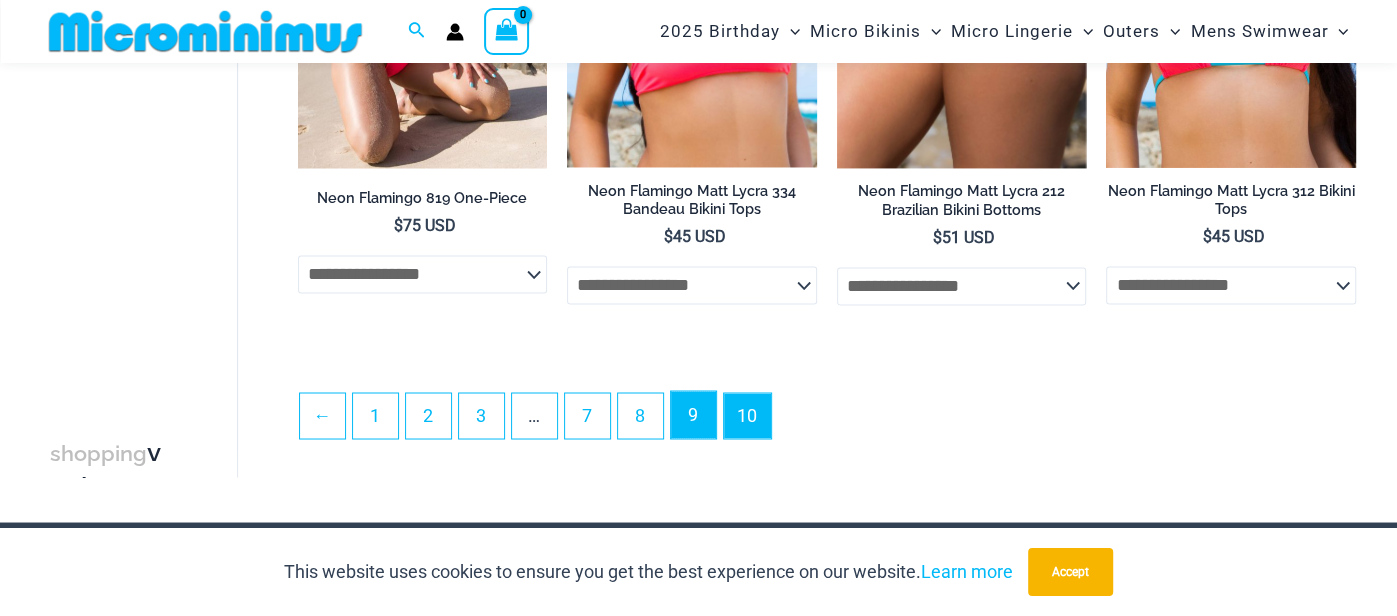 click on "9" at bounding box center (693, 414) 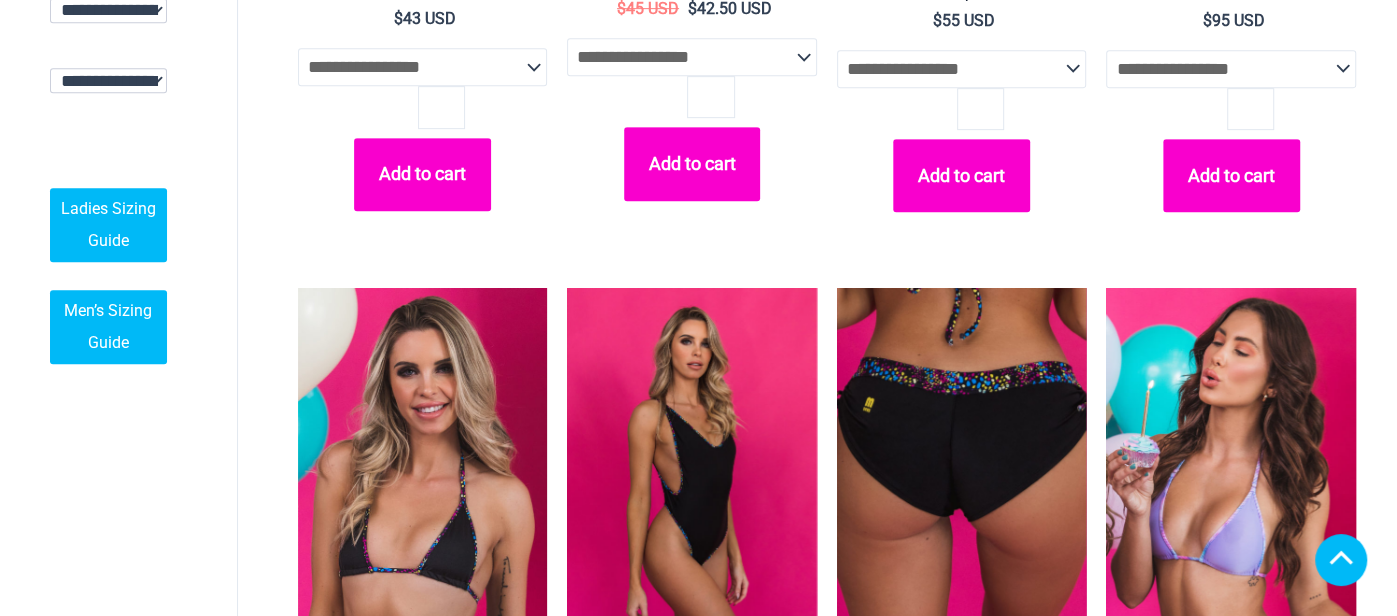 scroll, scrollTop: 1036, scrollLeft: 0, axis: vertical 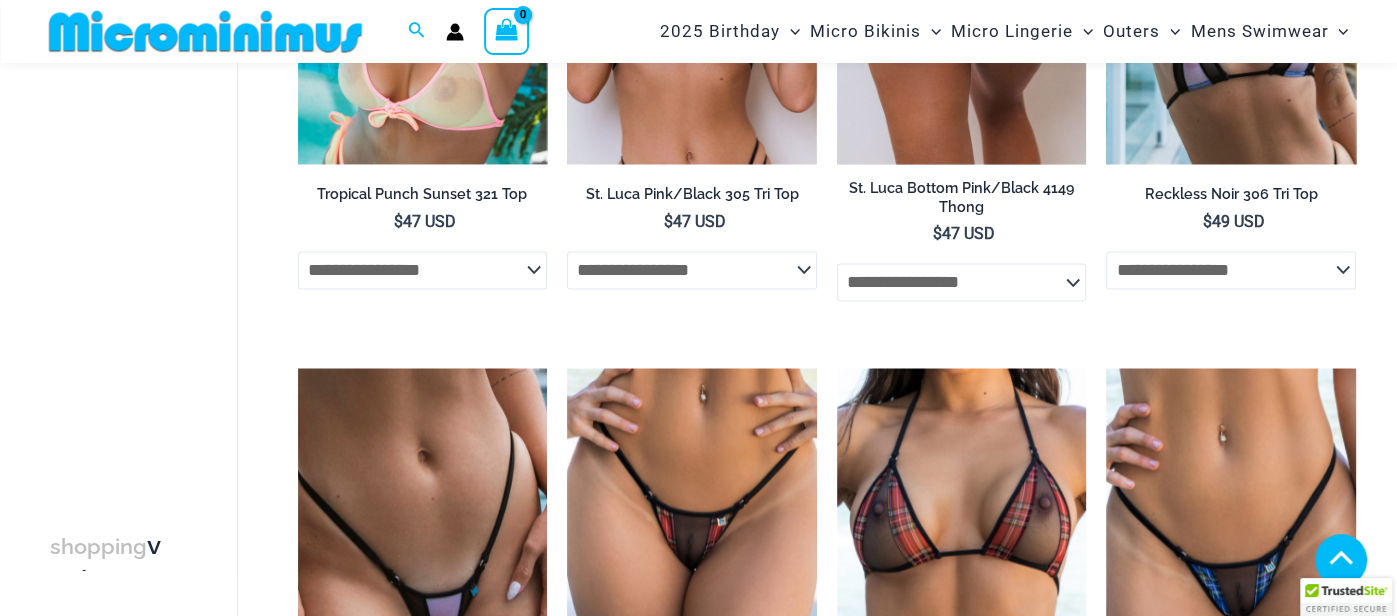 click on "8" at bounding box center [693, 2710] 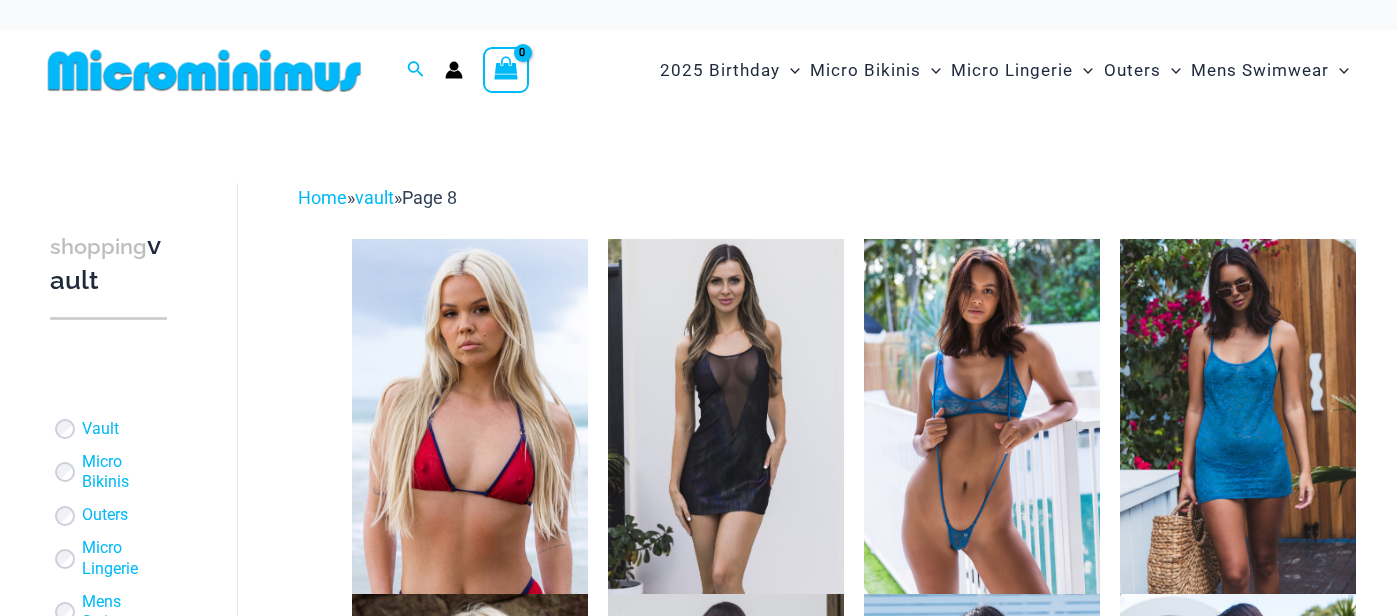 scroll, scrollTop: 0, scrollLeft: 0, axis: both 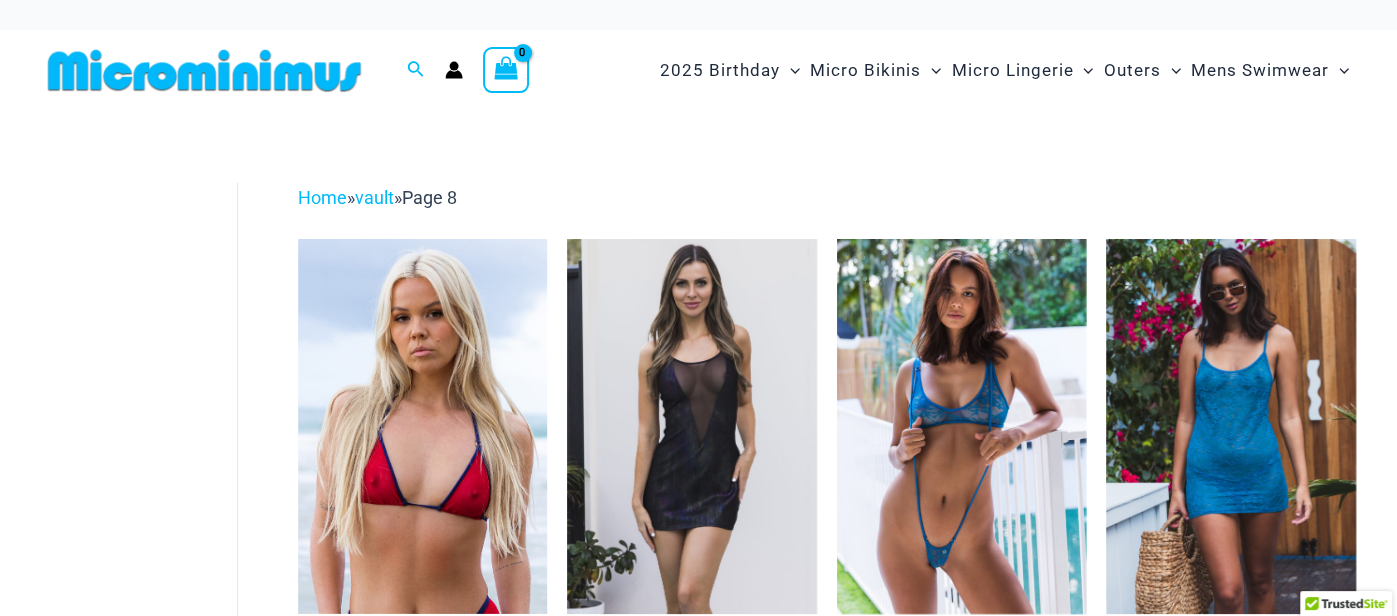select 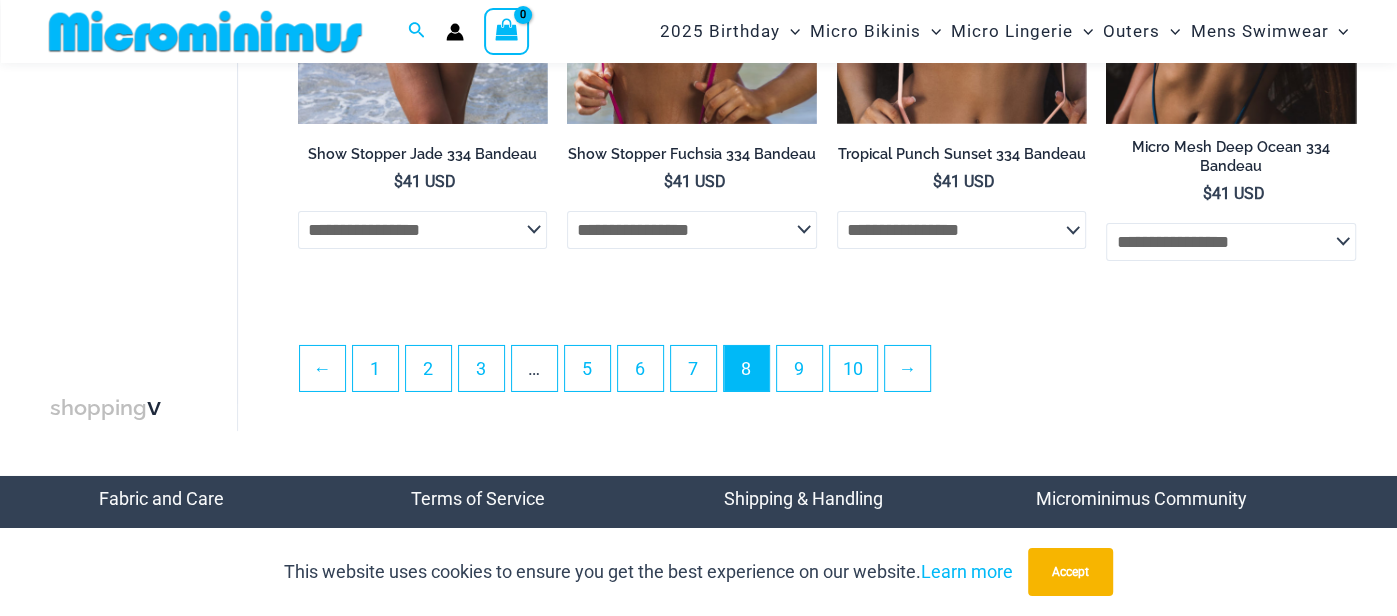 scroll, scrollTop: 4502, scrollLeft: 0, axis: vertical 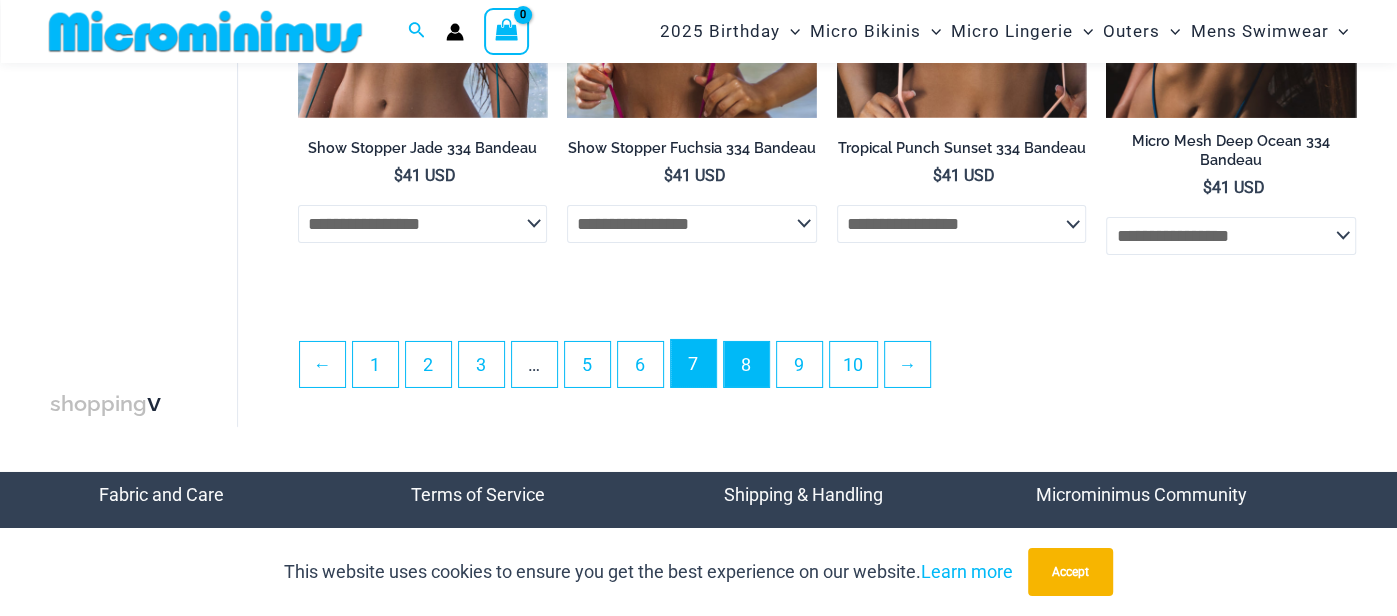 click on "7" at bounding box center (693, 363) 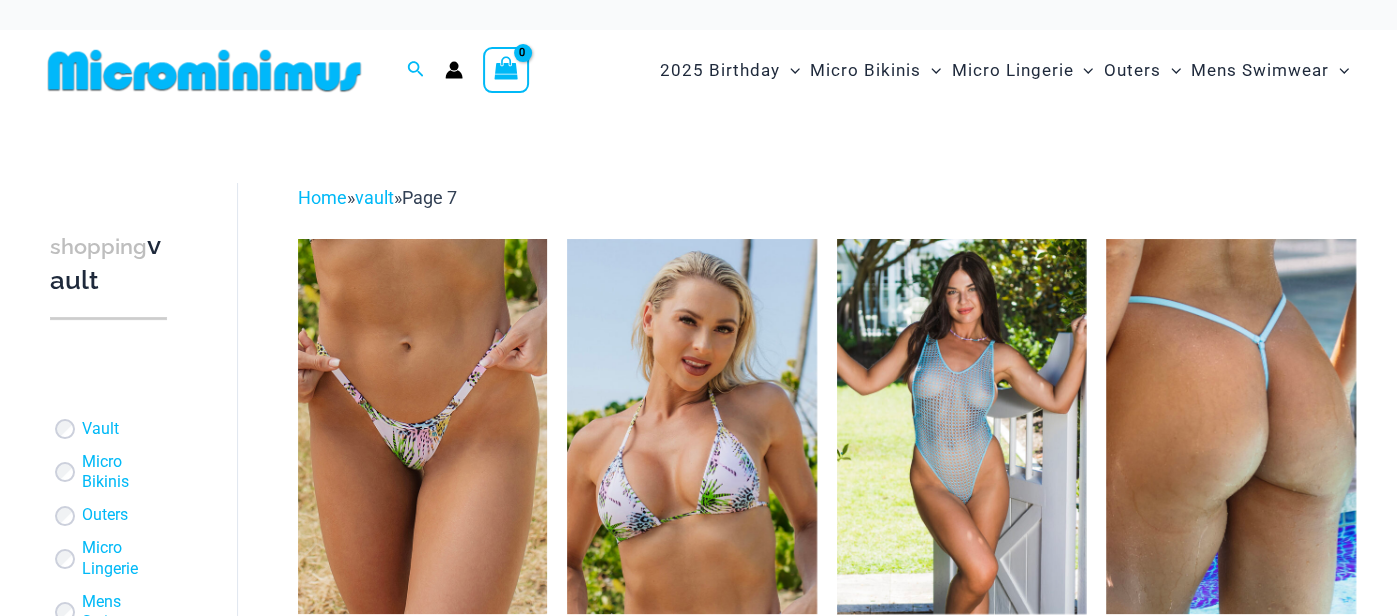 scroll, scrollTop: 18, scrollLeft: 0, axis: vertical 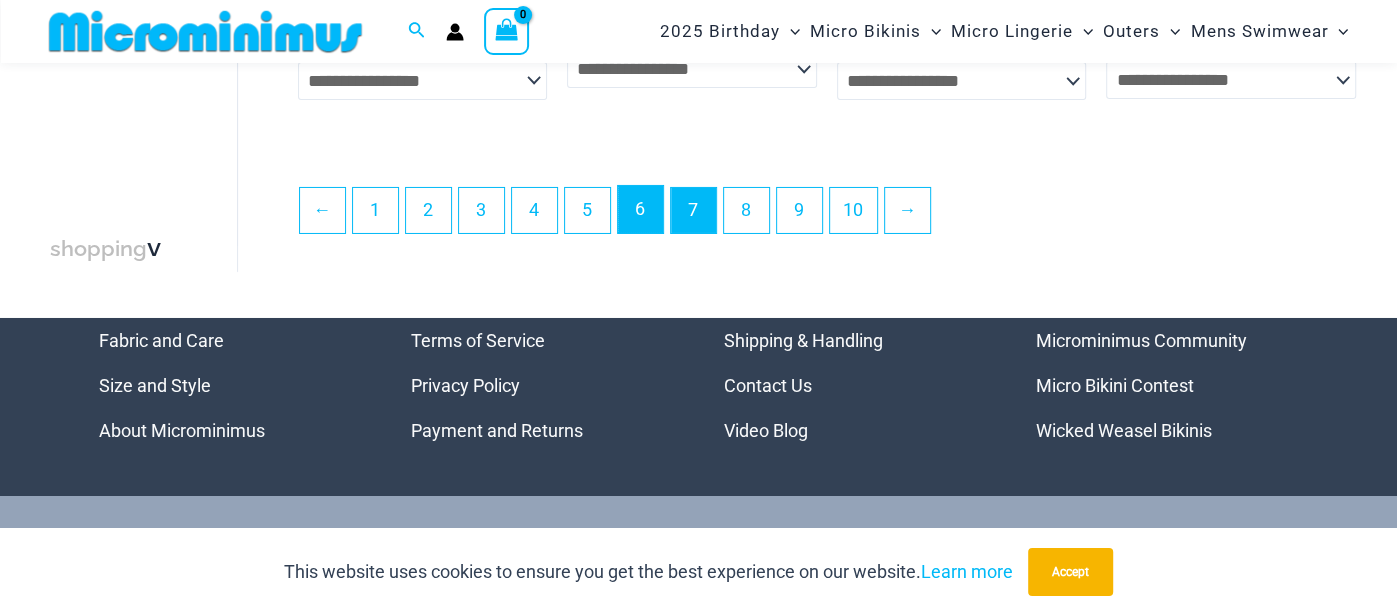 click on "6" at bounding box center (640, 209) 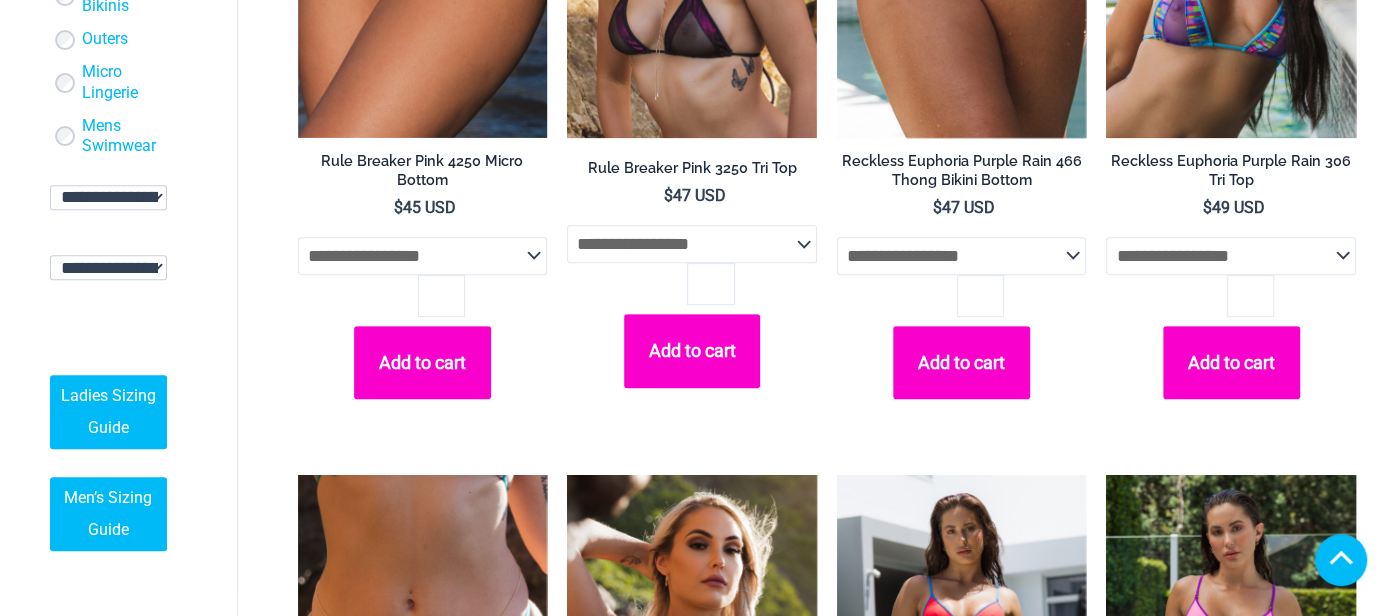 scroll, scrollTop: 527, scrollLeft: 0, axis: vertical 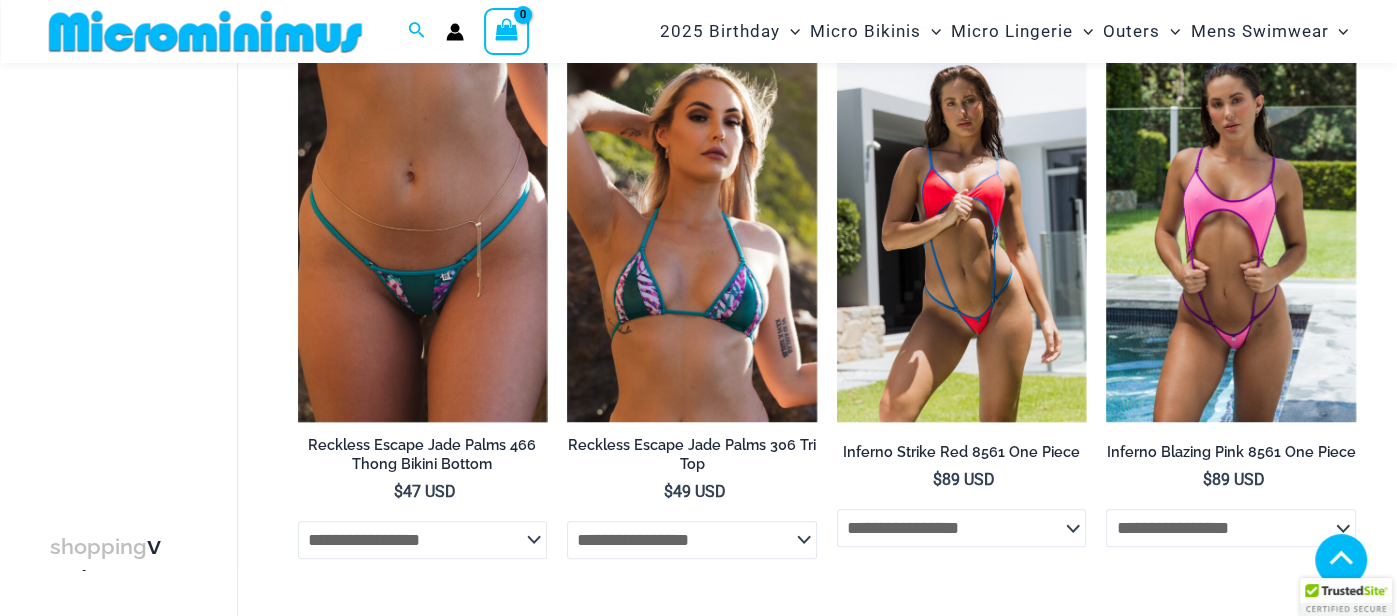 click on "**********" 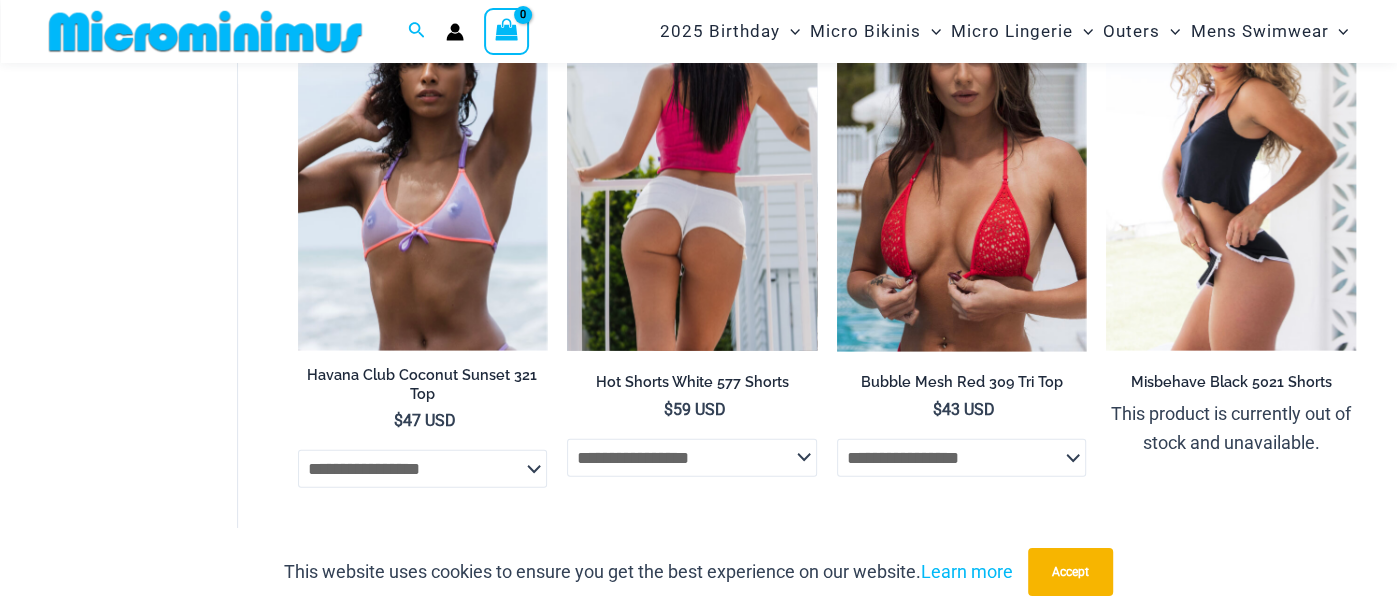 click on "**********" 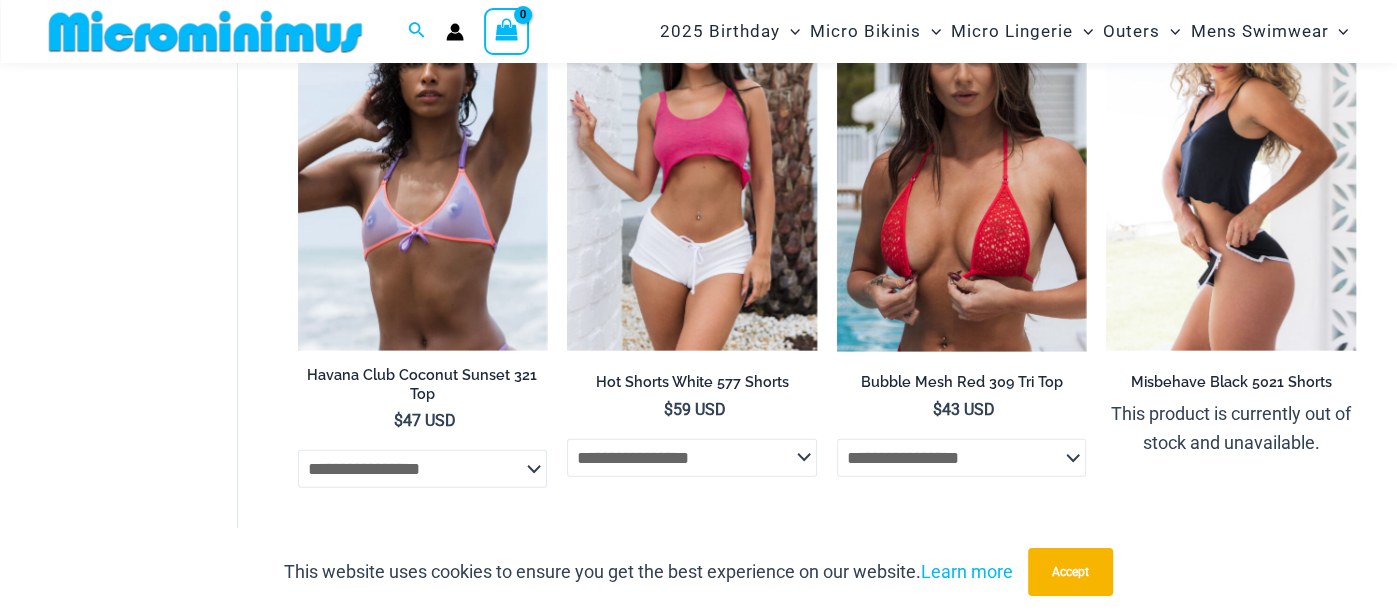 click on "**********" at bounding box center [796, -596] 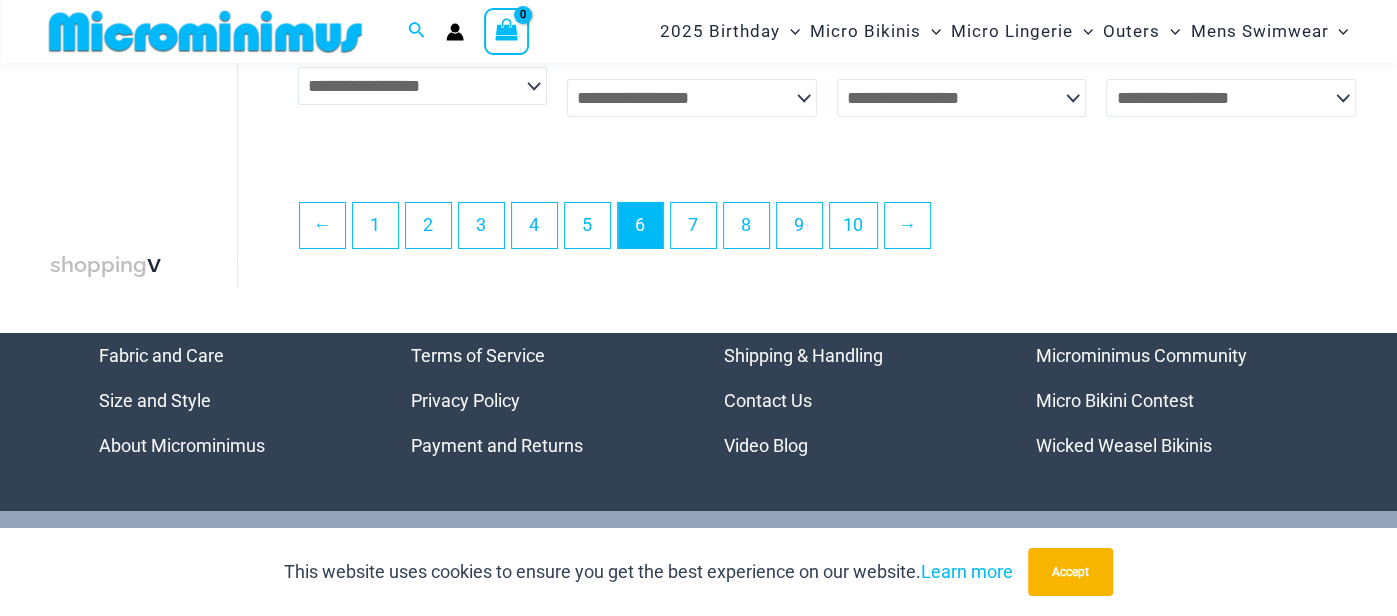 scroll, scrollTop: 4658, scrollLeft: 0, axis: vertical 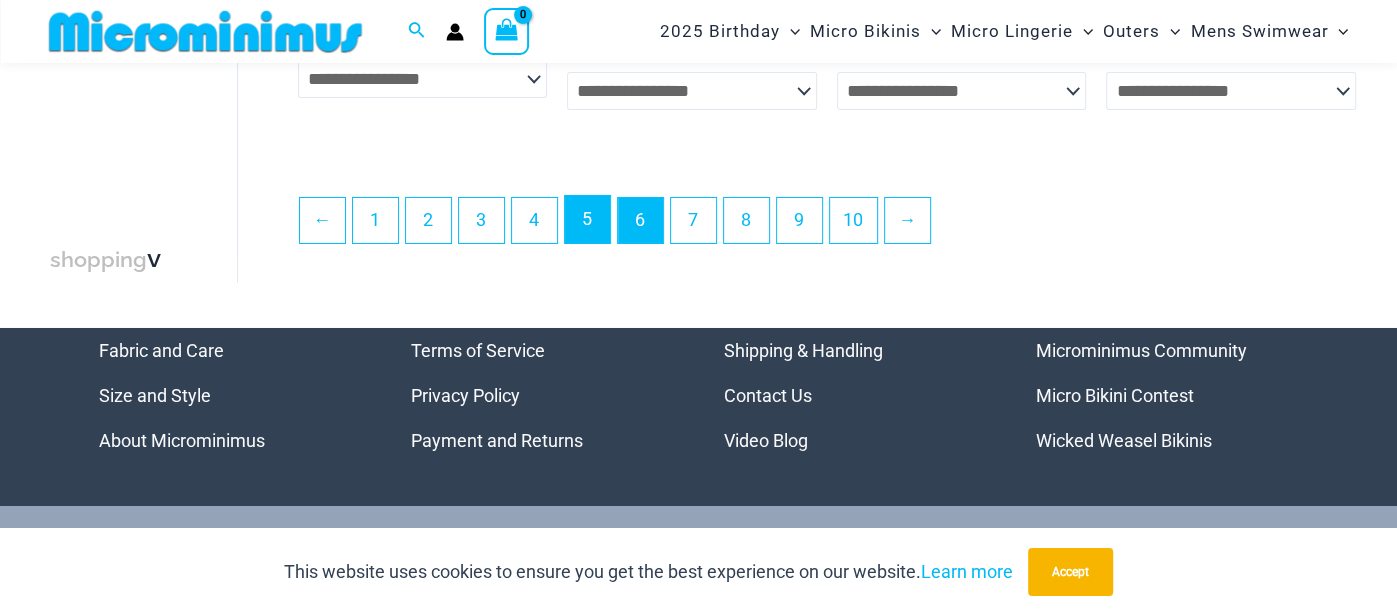 click on "5" at bounding box center (587, 219) 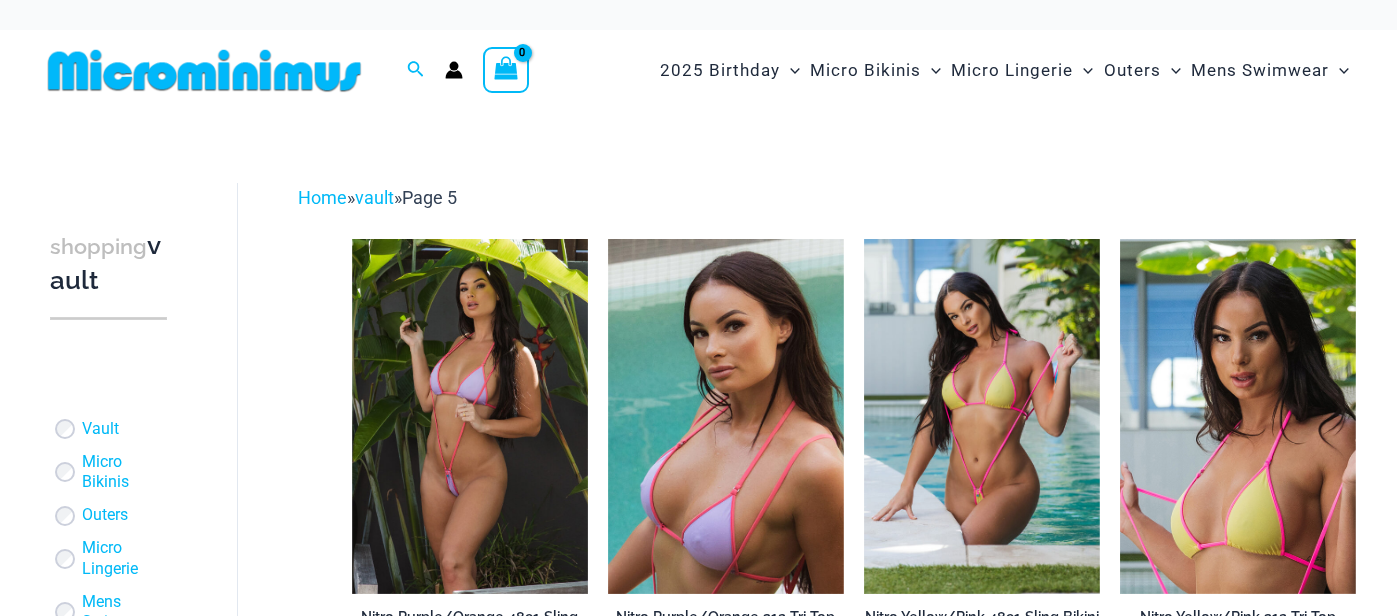 scroll, scrollTop: 0, scrollLeft: 0, axis: both 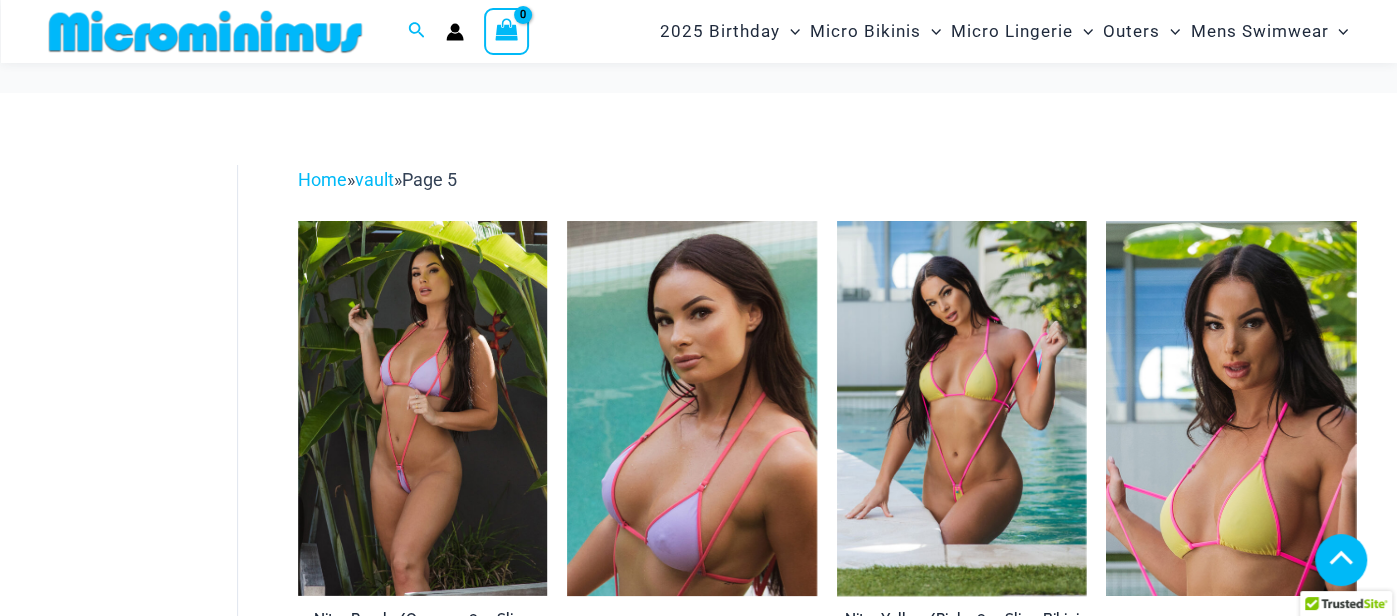 click on "**********" at bounding box center (827, 2542) 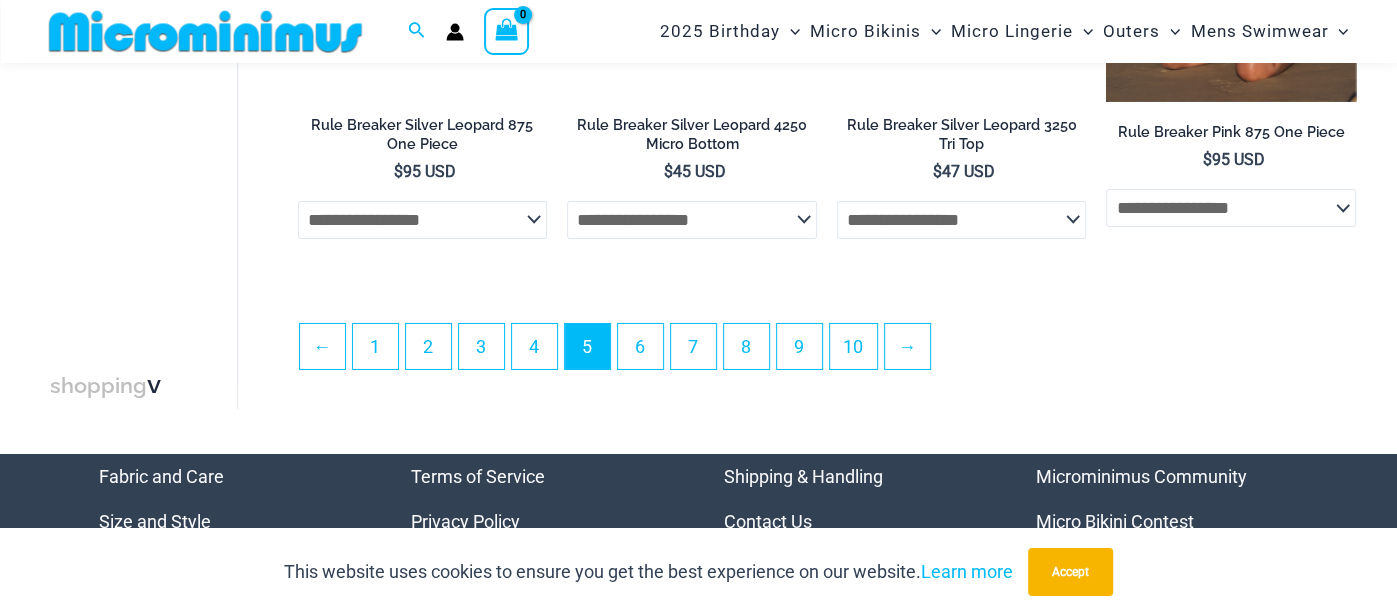 scroll, scrollTop: 4526, scrollLeft: 0, axis: vertical 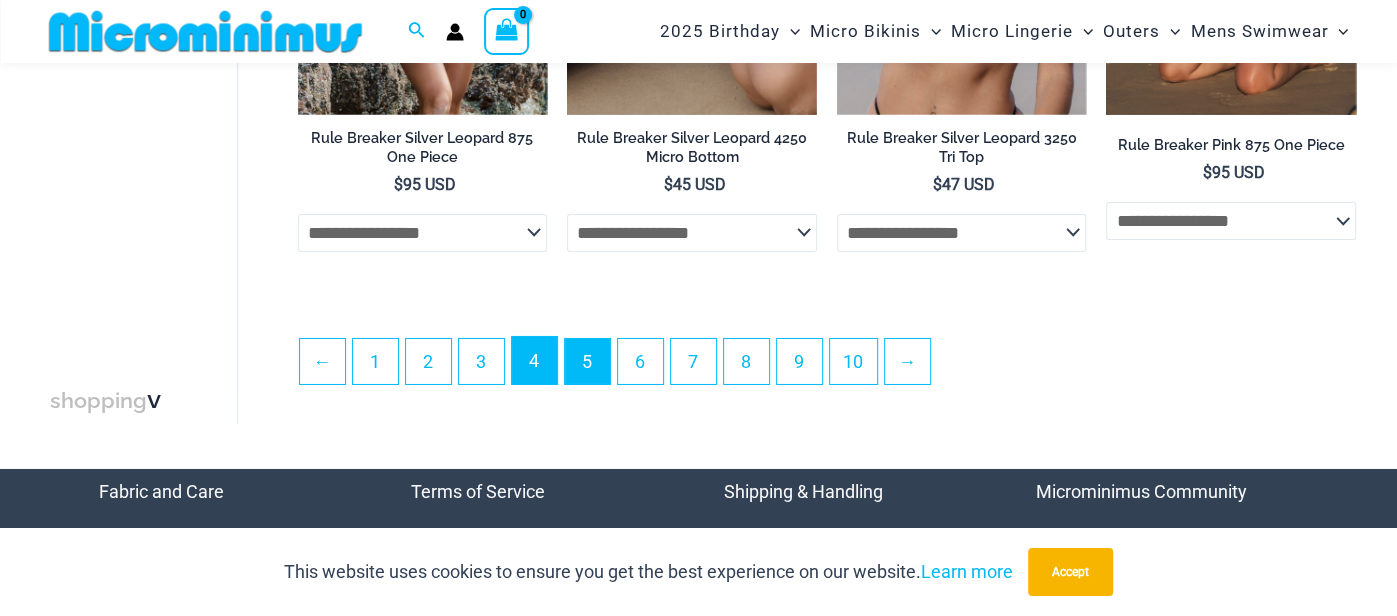 click on "4" at bounding box center [534, 360] 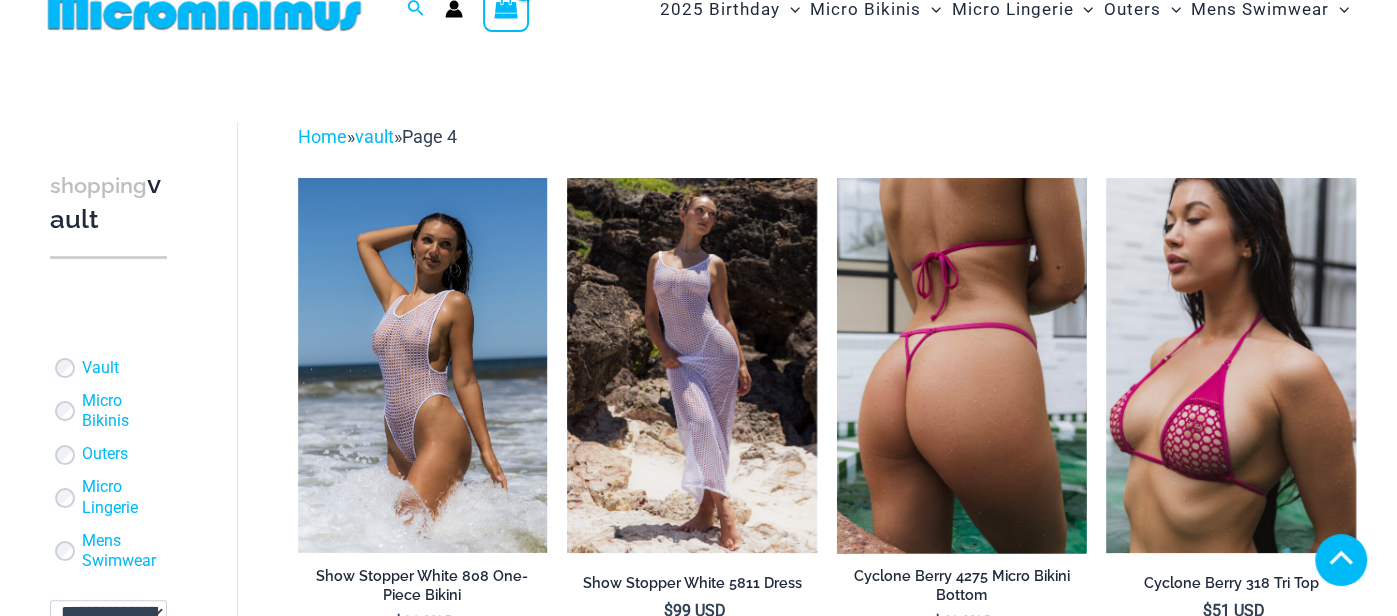 scroll, scrollTop: 322, scrollLeft: 0, axis: vertical 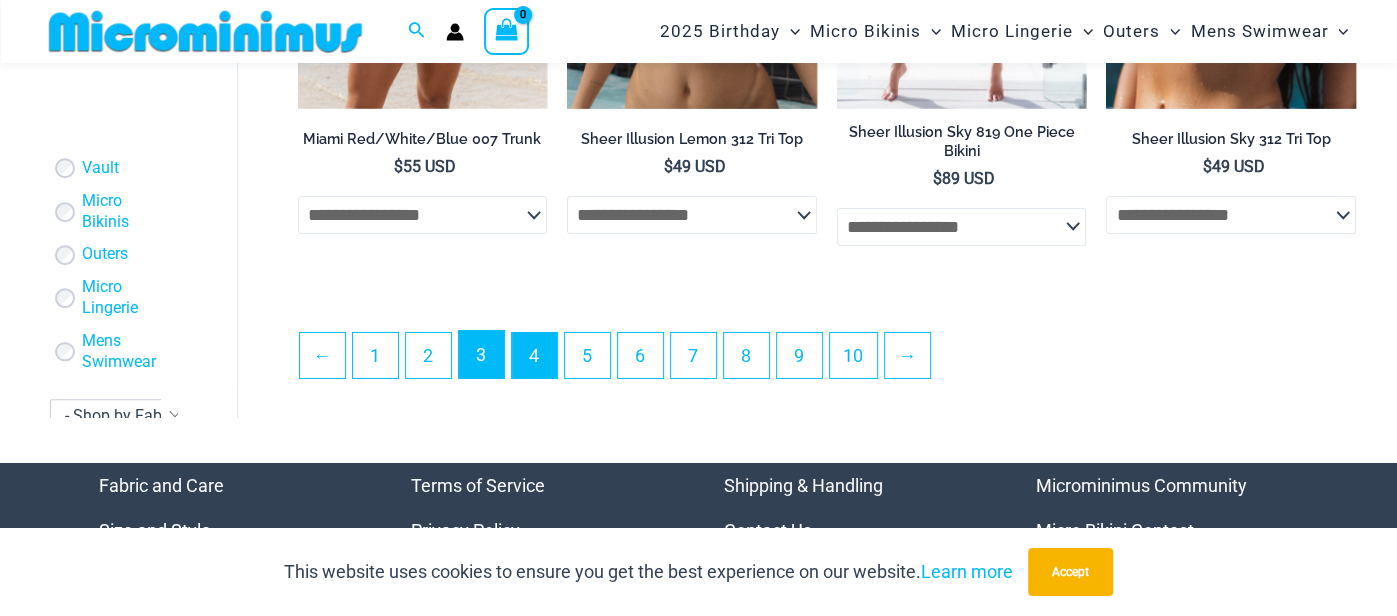 click on "3" at bounding box center (481, 354) 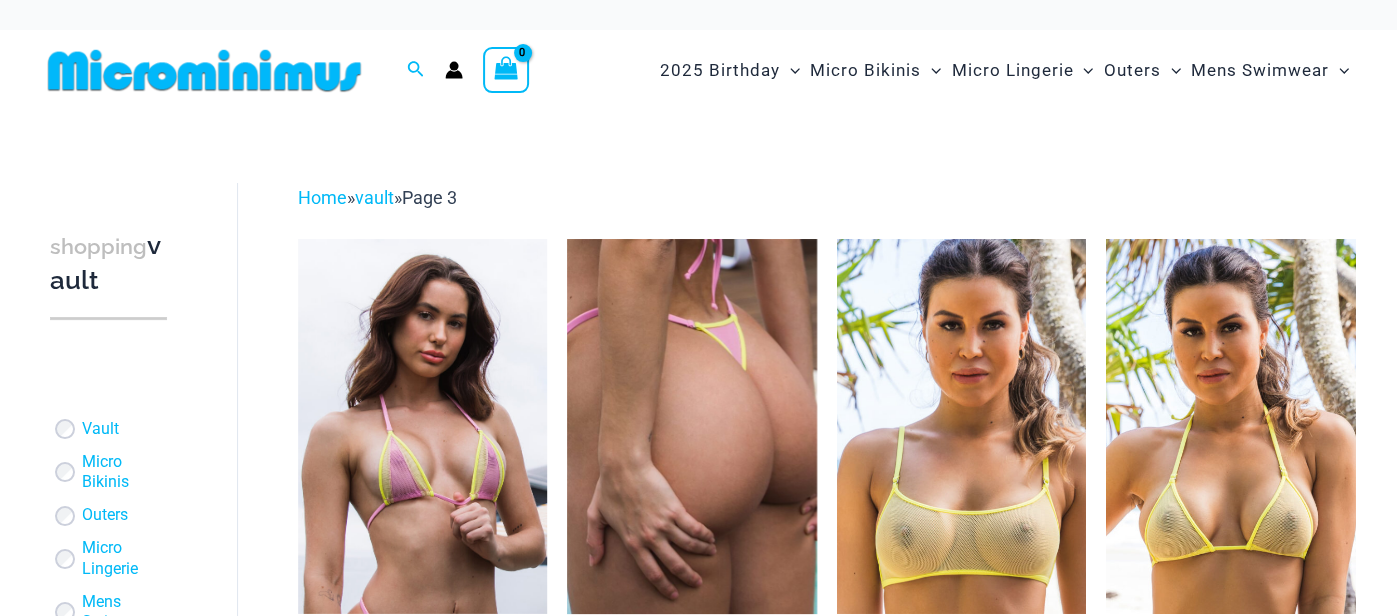 scroll, scrollTop: 2, scrollLeft: 0, axis: vertical 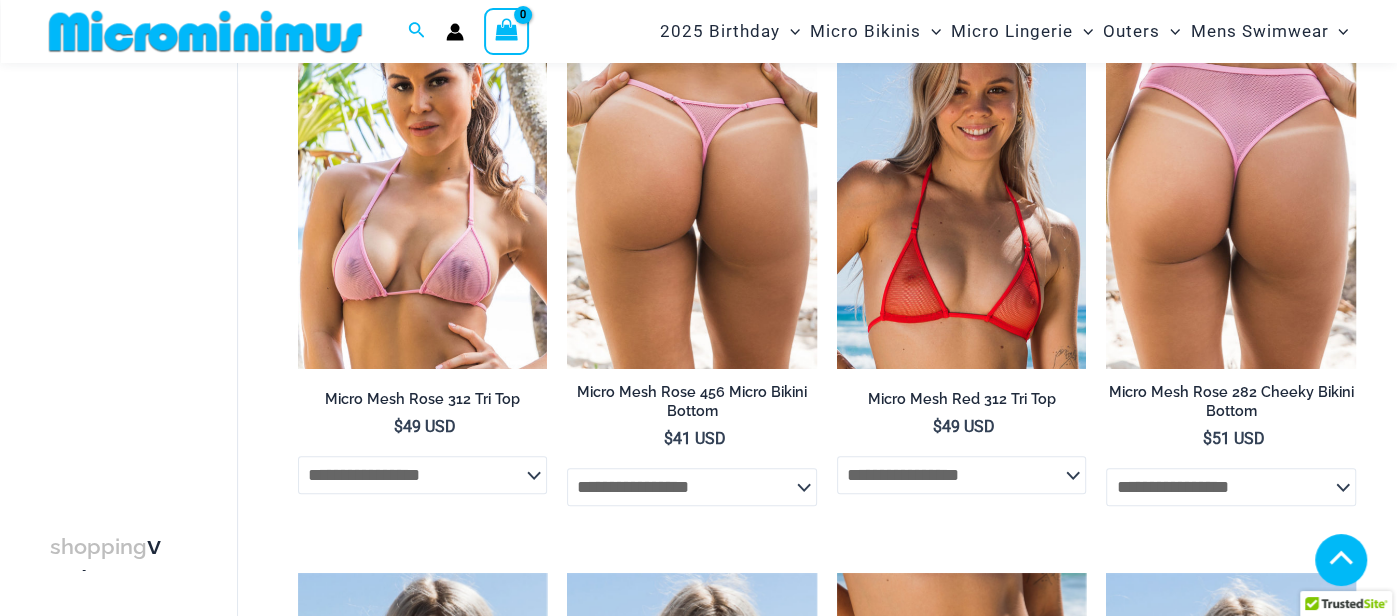 click on "2" at bounding box center [428, 4082] 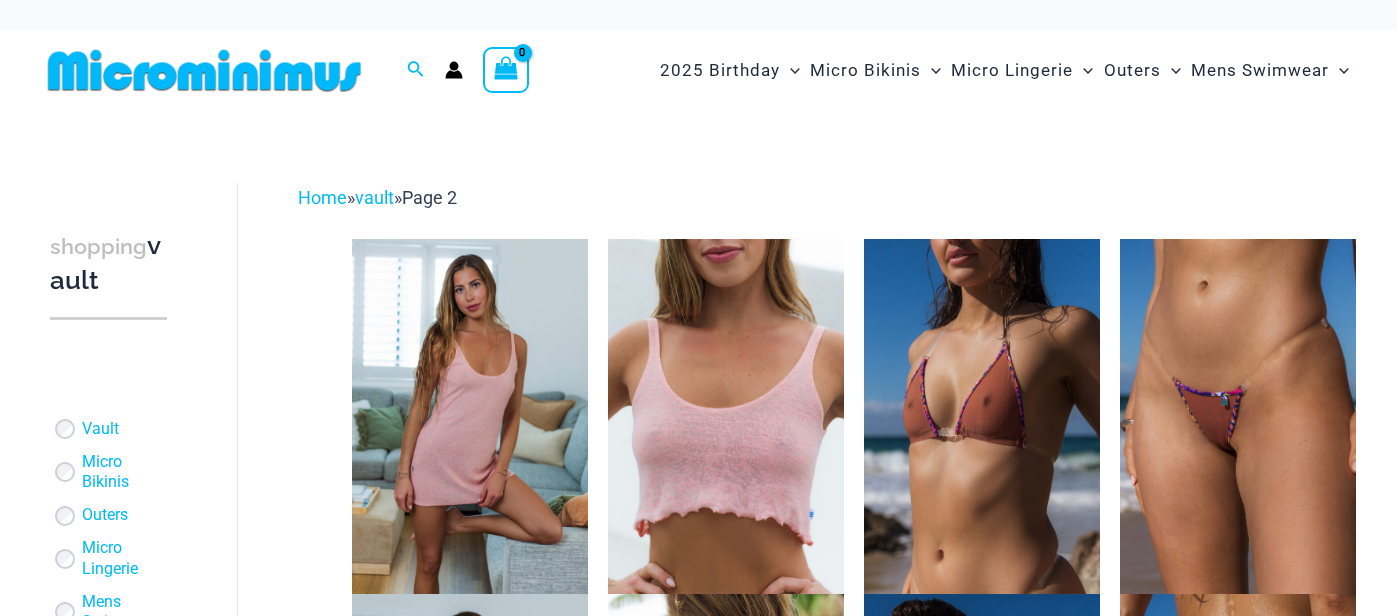 scroll, scrollTop: 0, scrollLeft: 0, axis: both 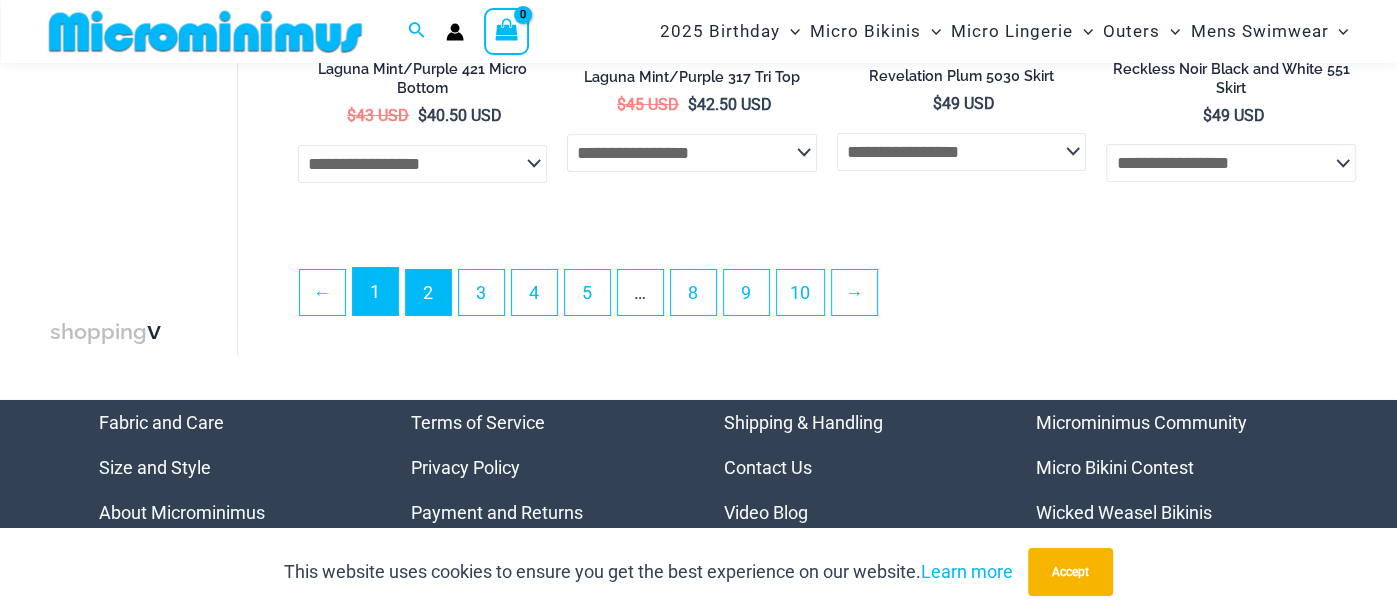 click on "1" at bounding box center (375, 291) 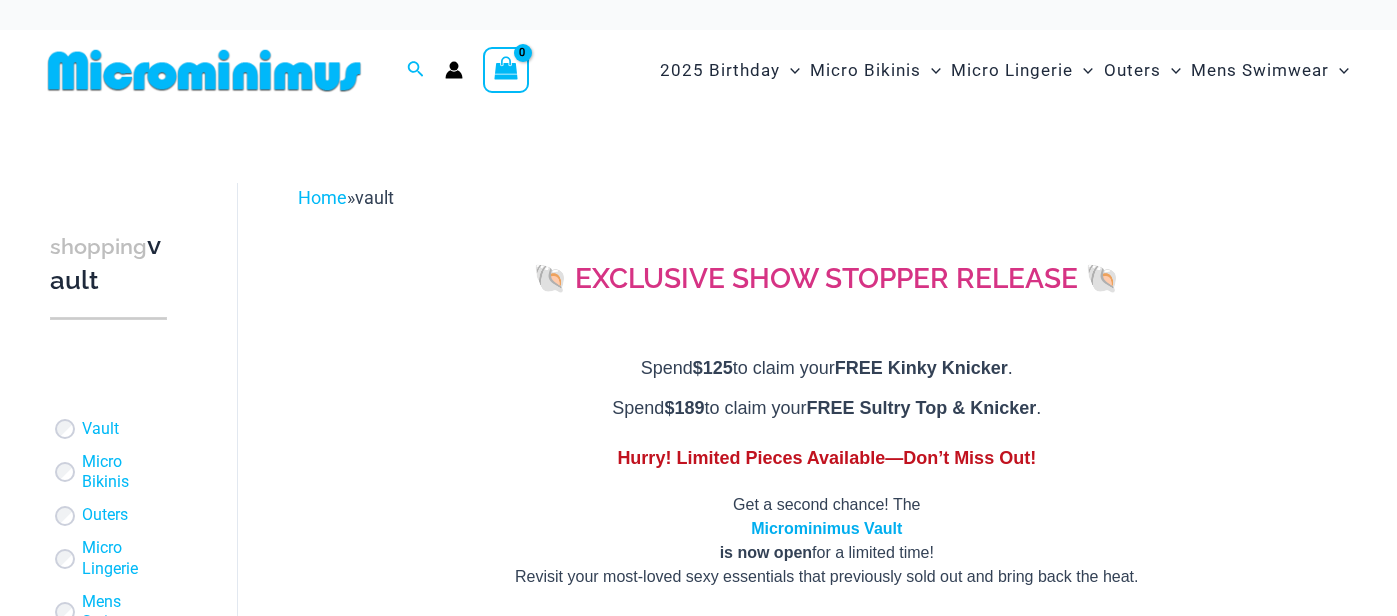 scroll, scrollTop: 0, scrollLeft: 0, axis: both 